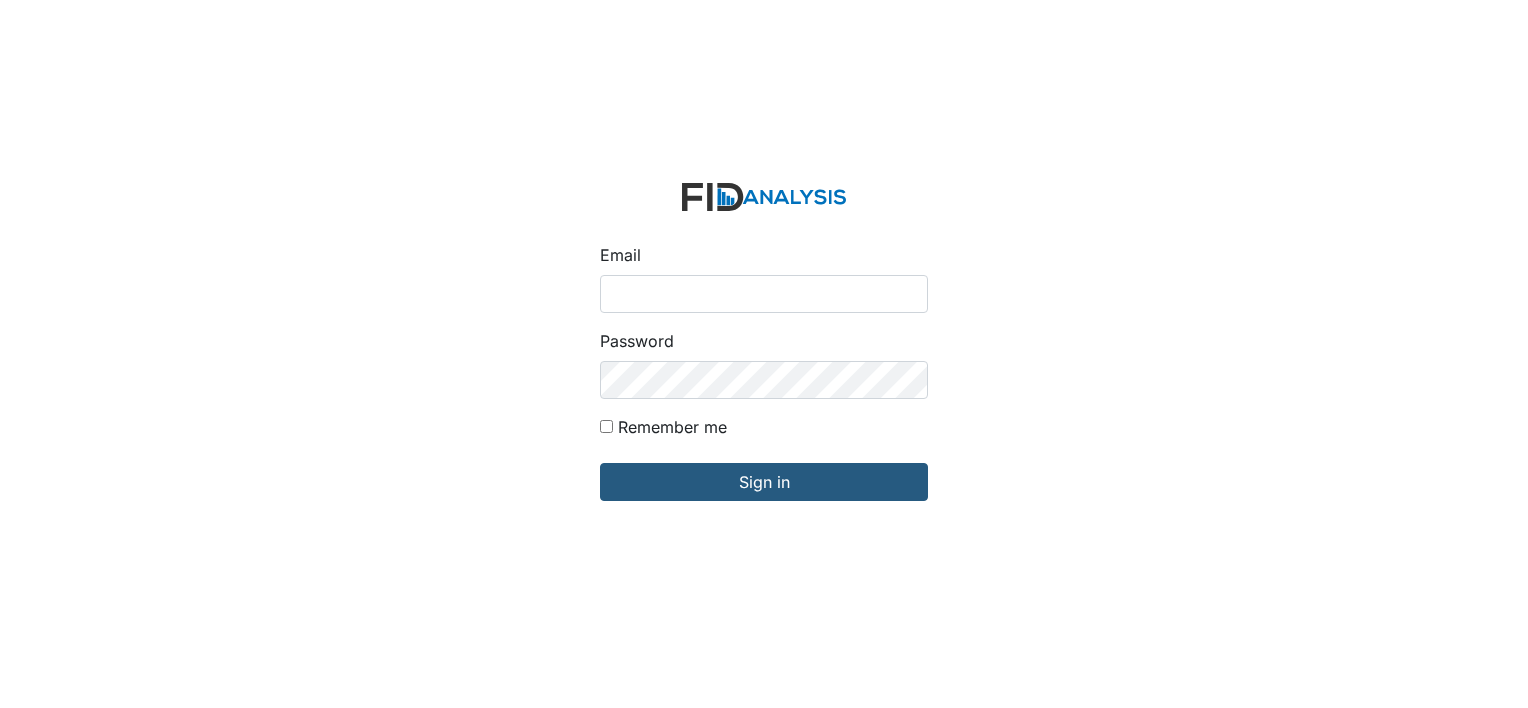 scroll, scrollTop: 0, scrollLeft: 0, axis: both 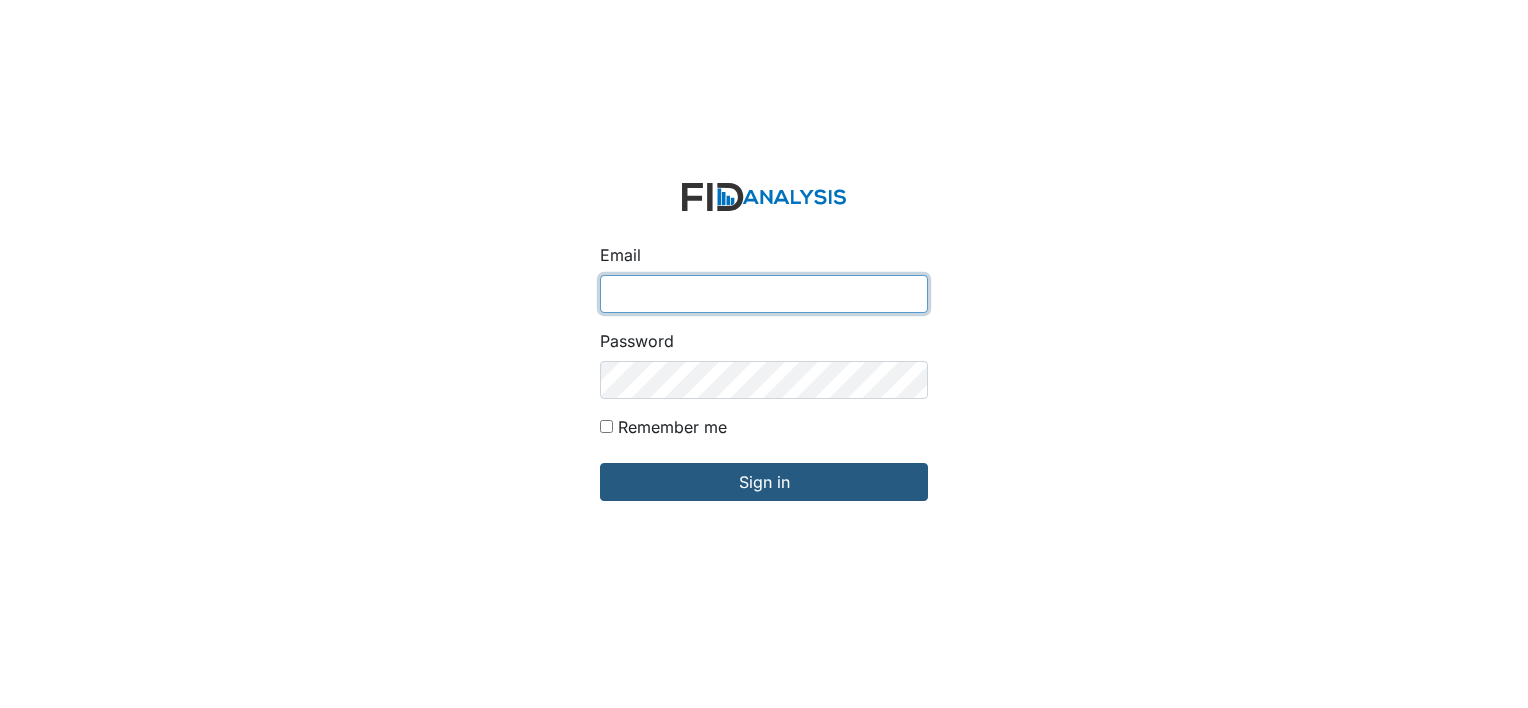 type on "[EMAIL]" 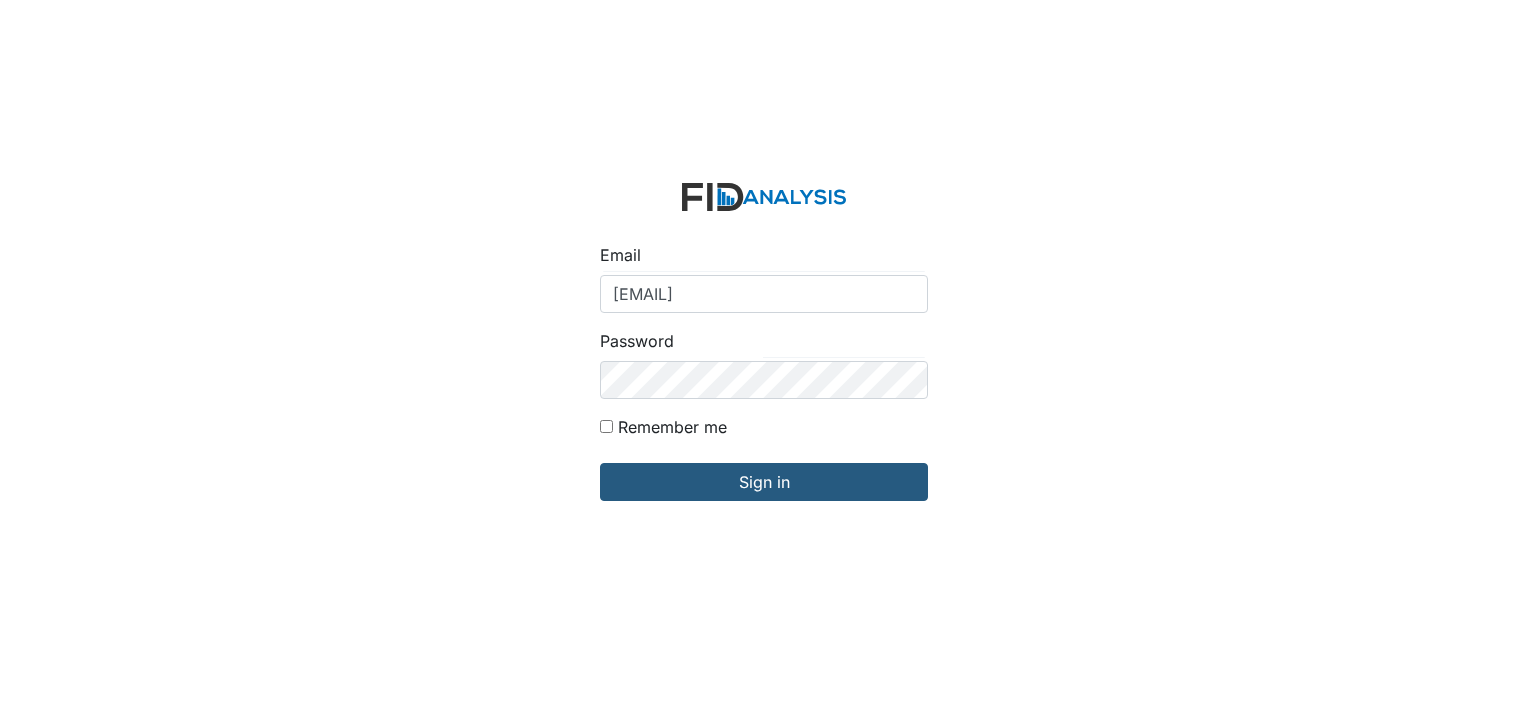 click on "Email
[EMAIL]
Password
Remember me
Sign in" at bounding box center [764, 354] 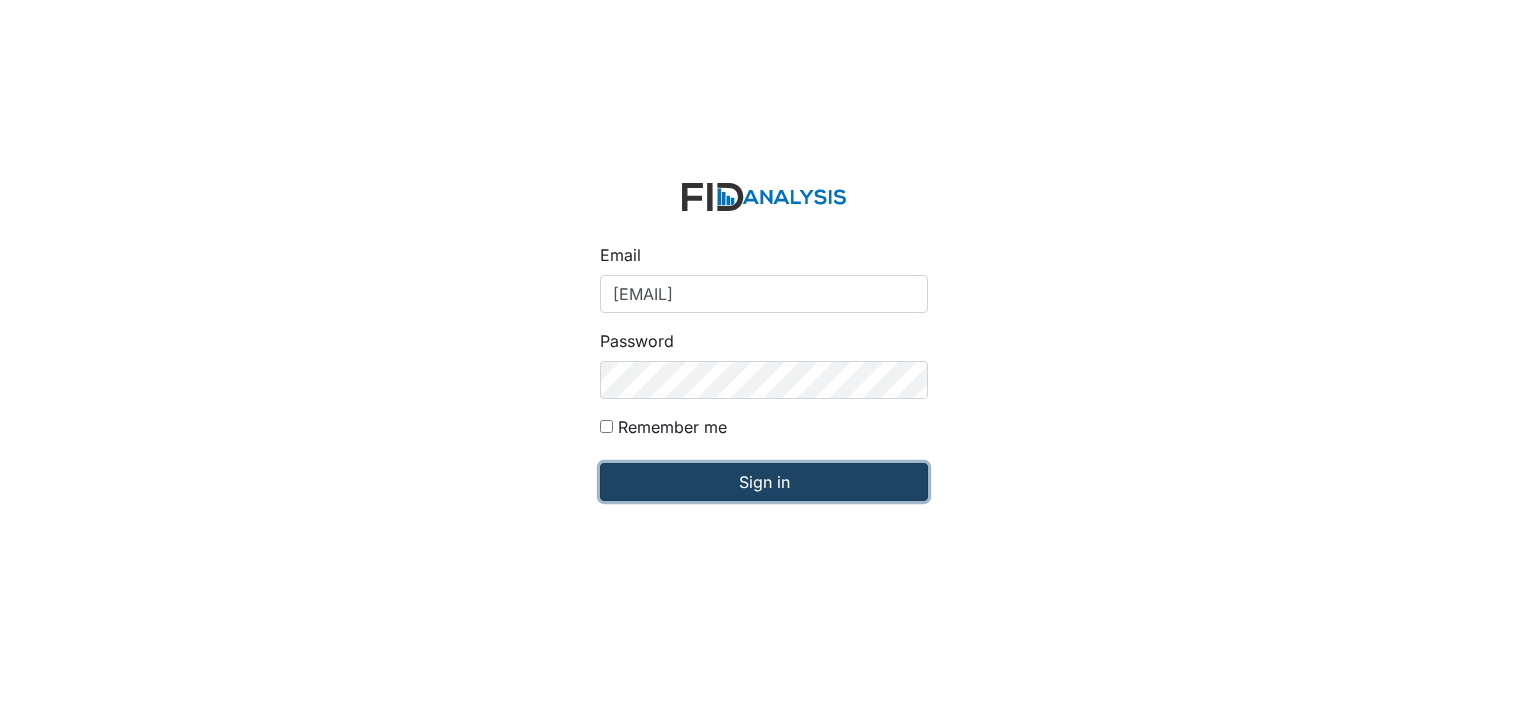 click on "Sign in" at bounding box center [764, 482] 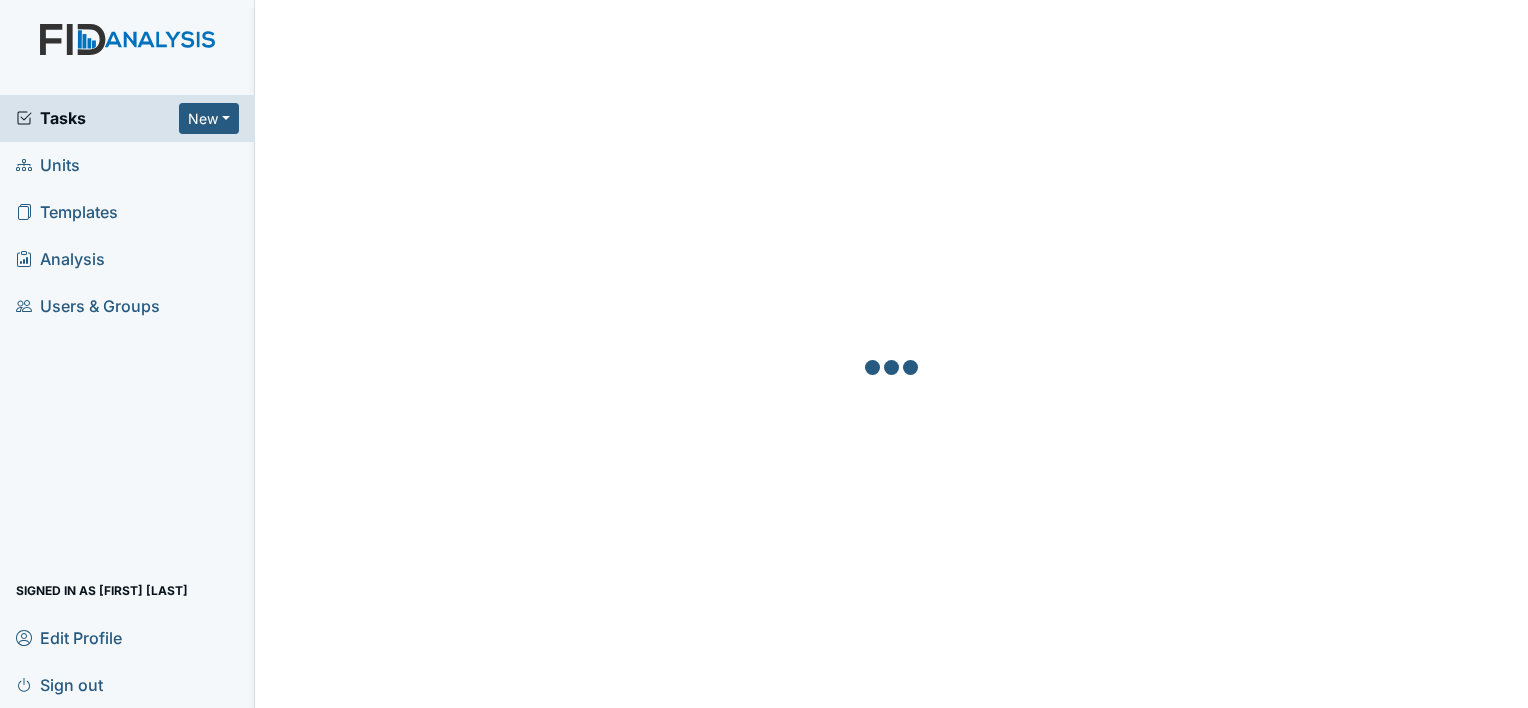 scroll, scrollTop: 0, scrollLeft: 0, axis: both 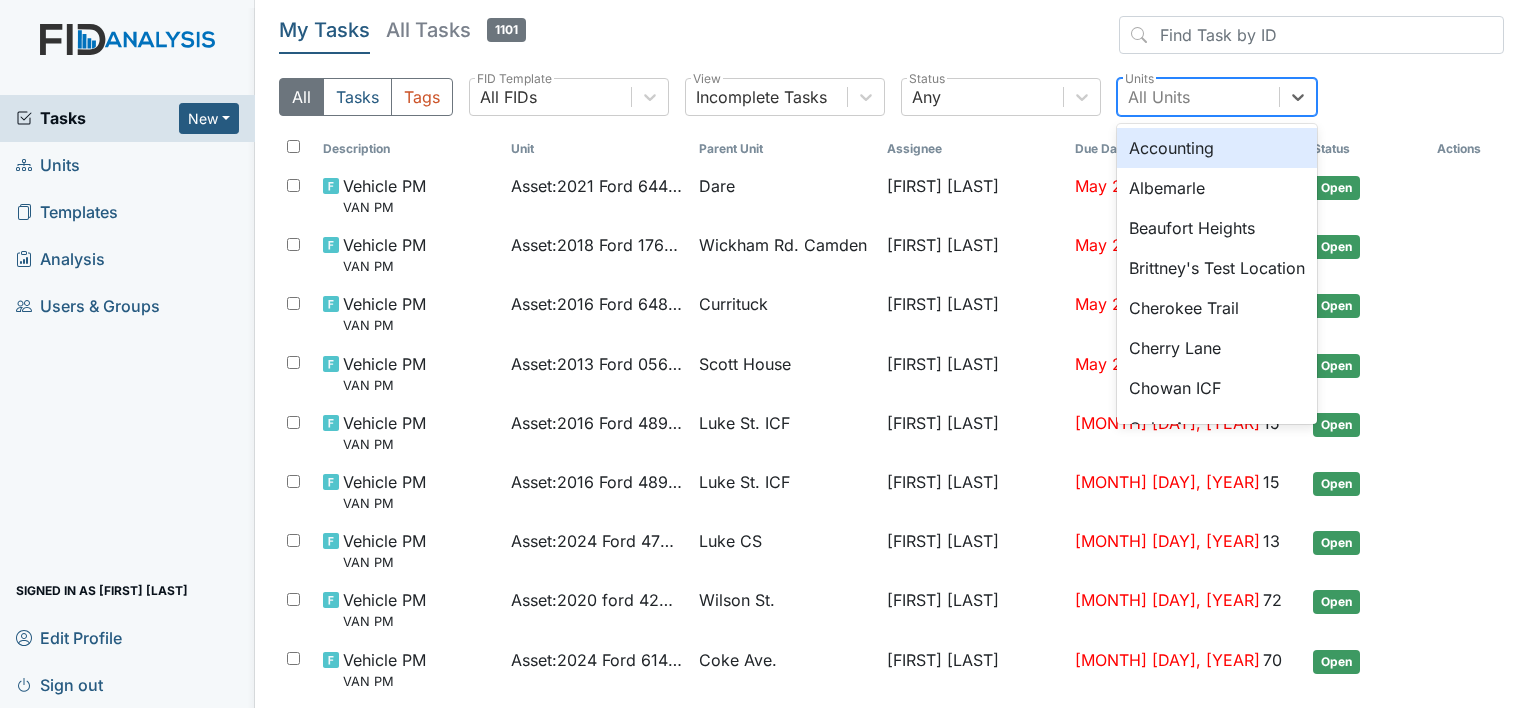 click on "All Units" at bounding box center [1159, 97] 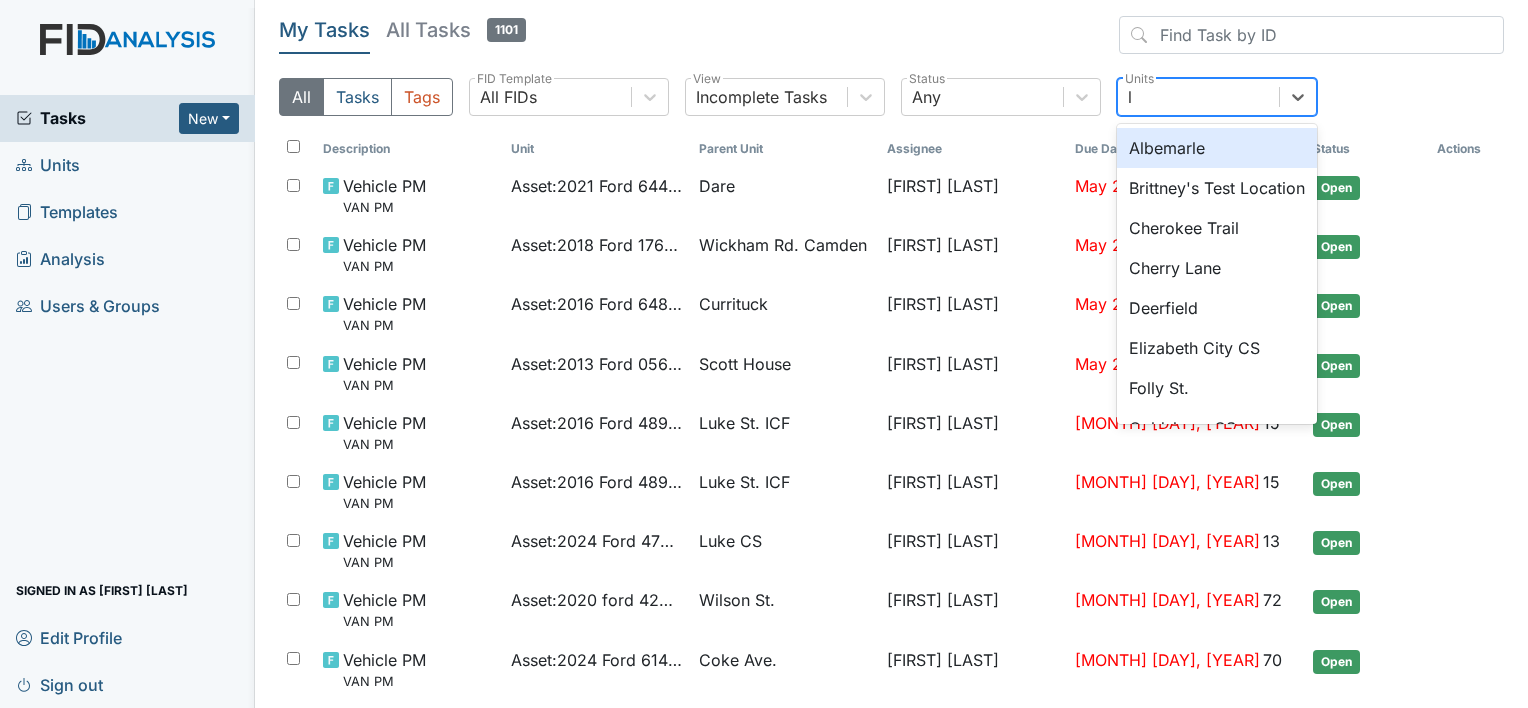 type on "lu" 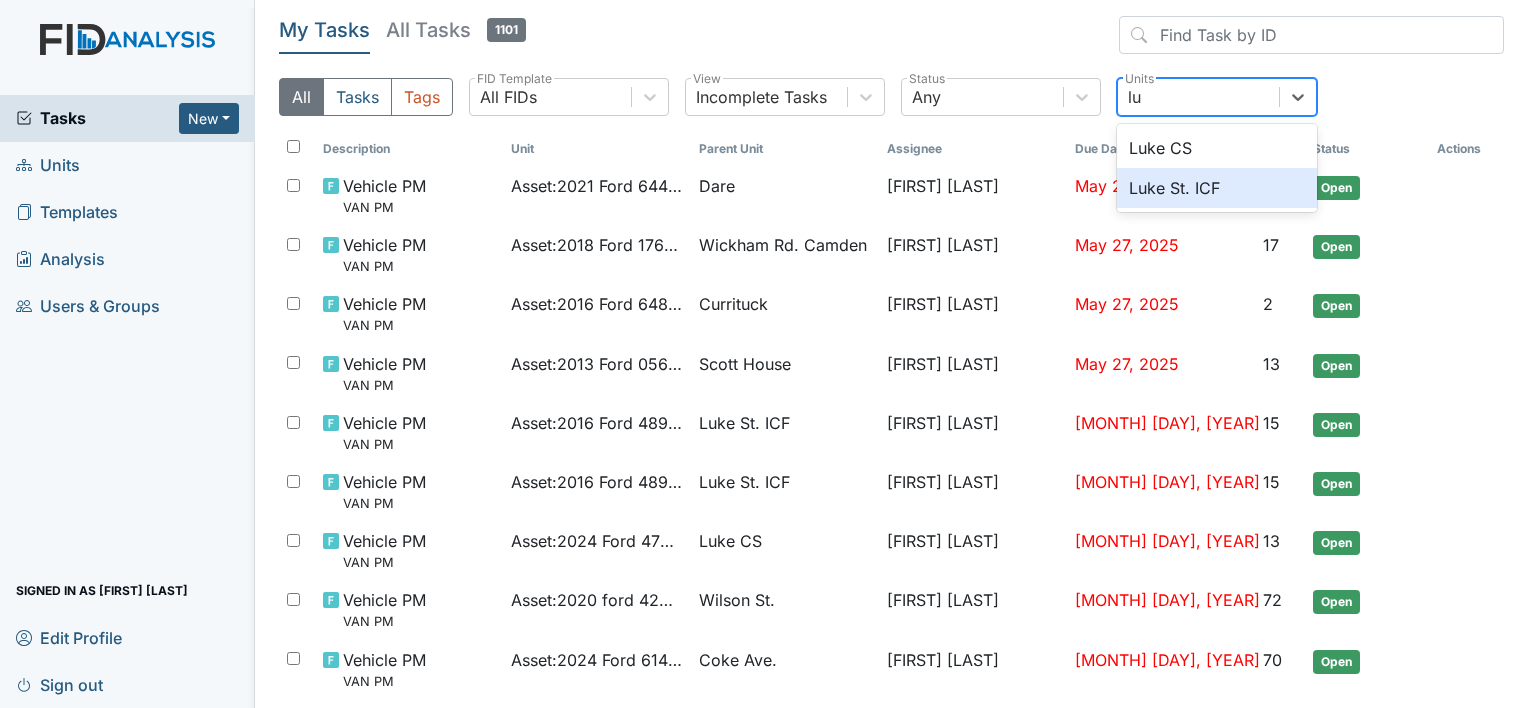click on "Luke St. ICF" at bounding box center (1217, 188) 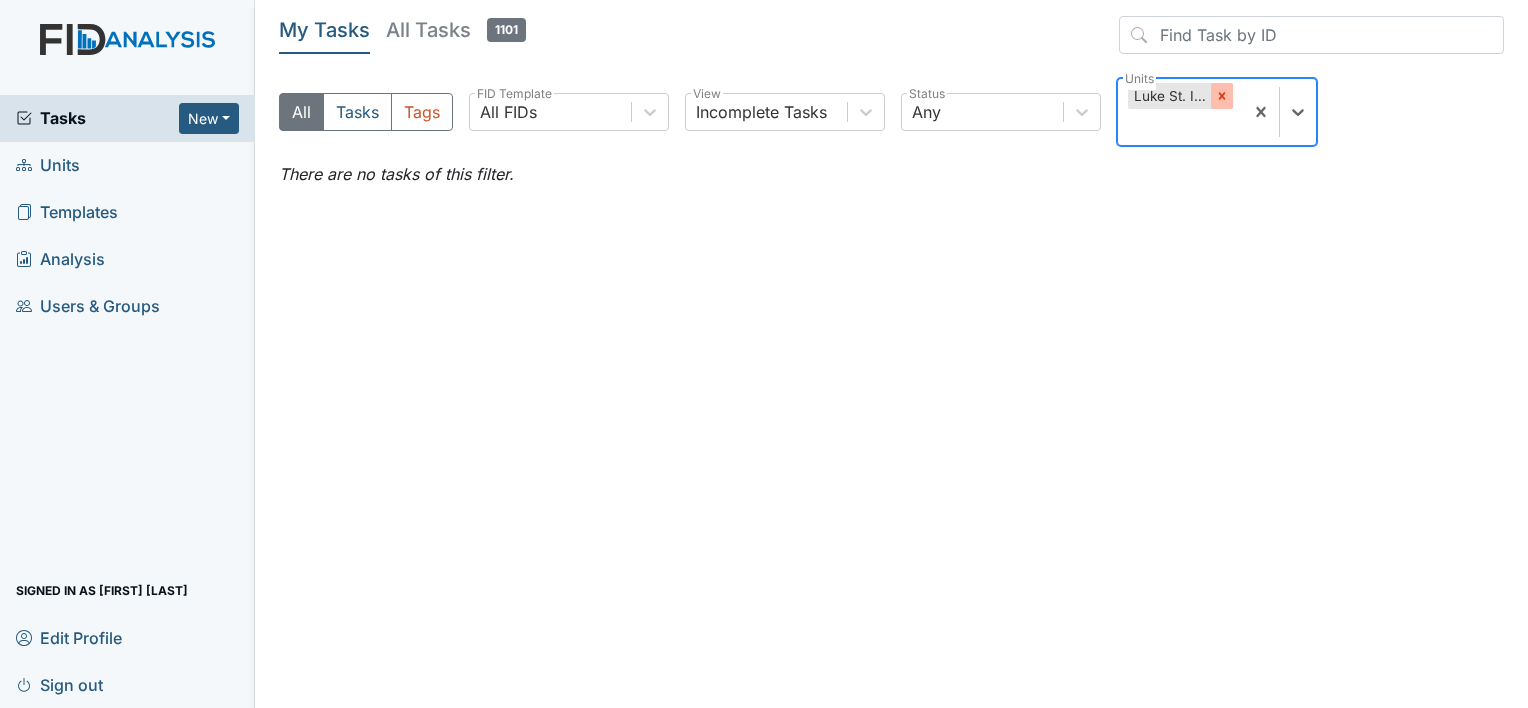 click 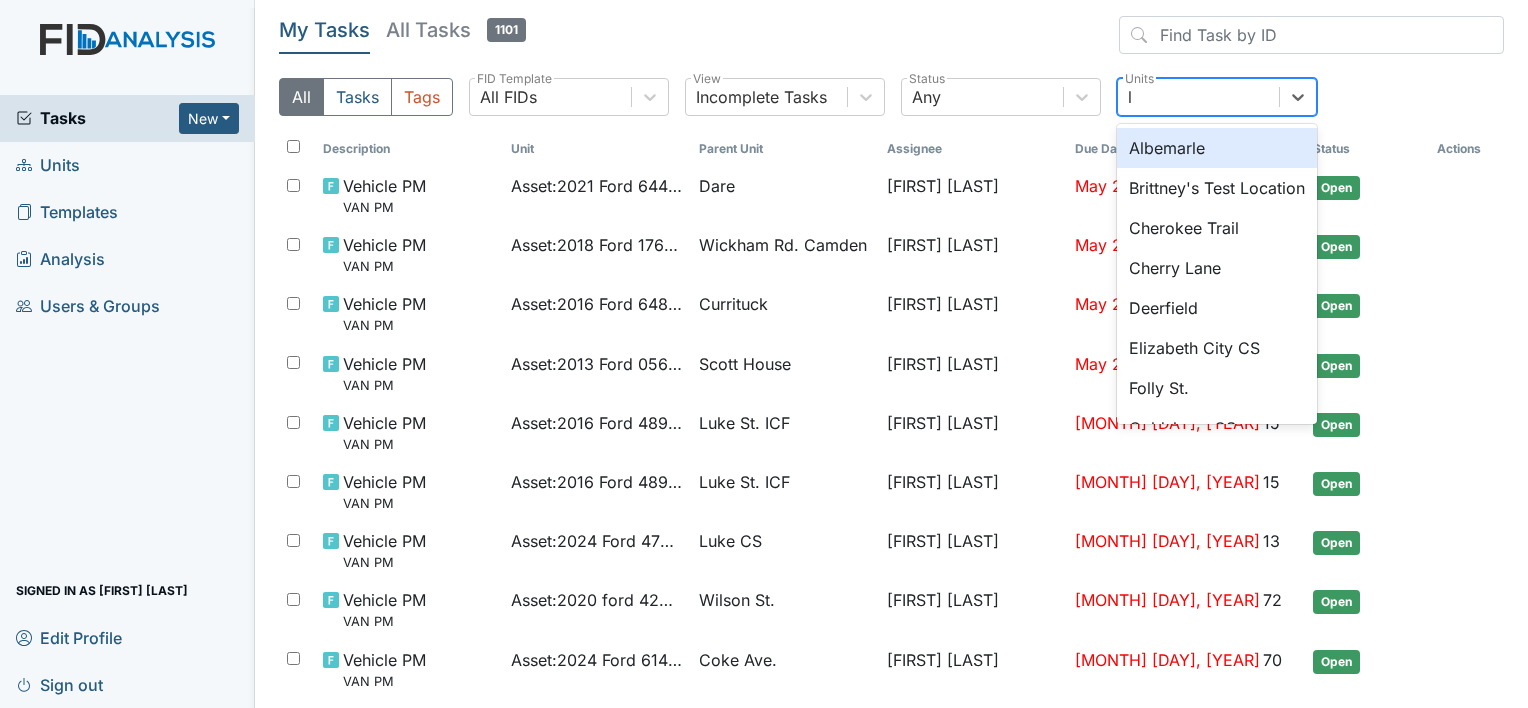 type on "lu" 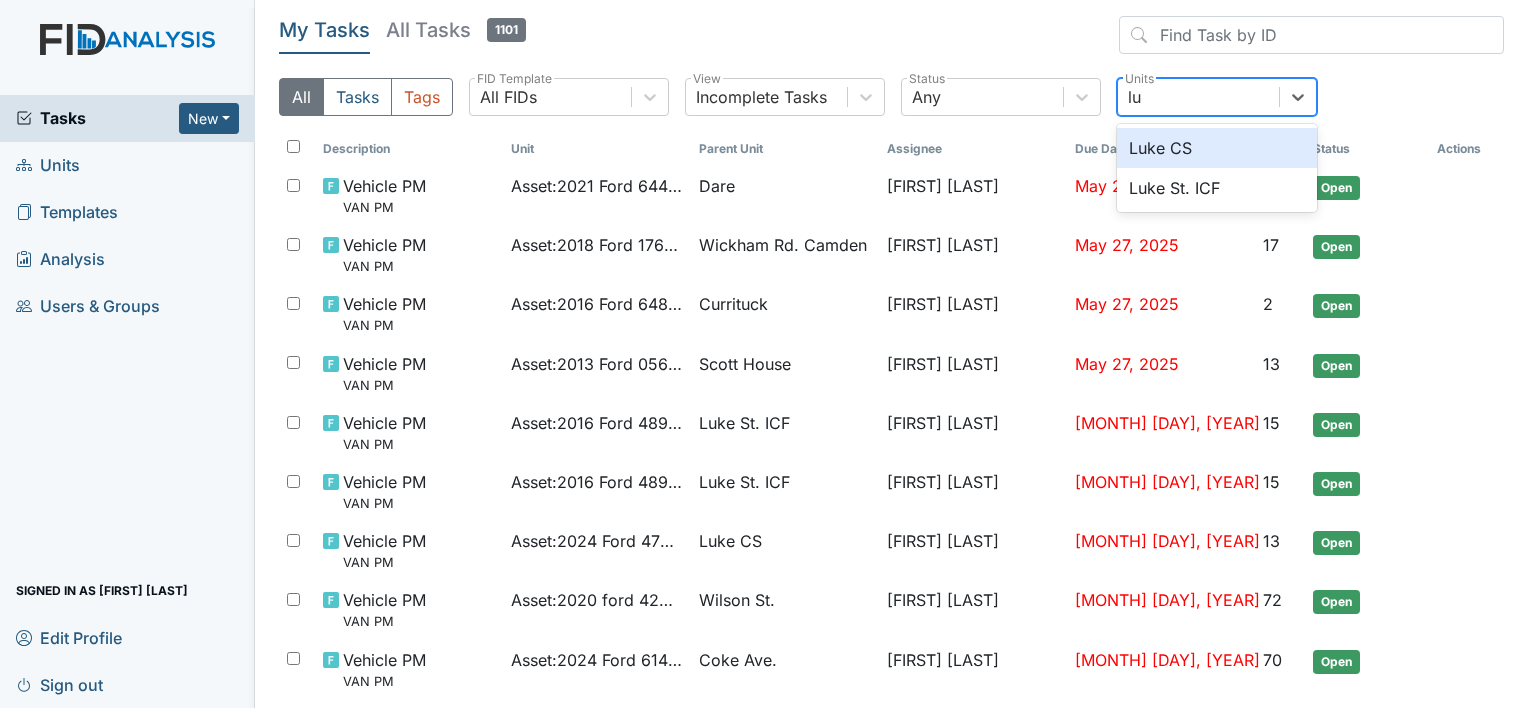 click on "Luke CS" at bounding box center (1217, 148) 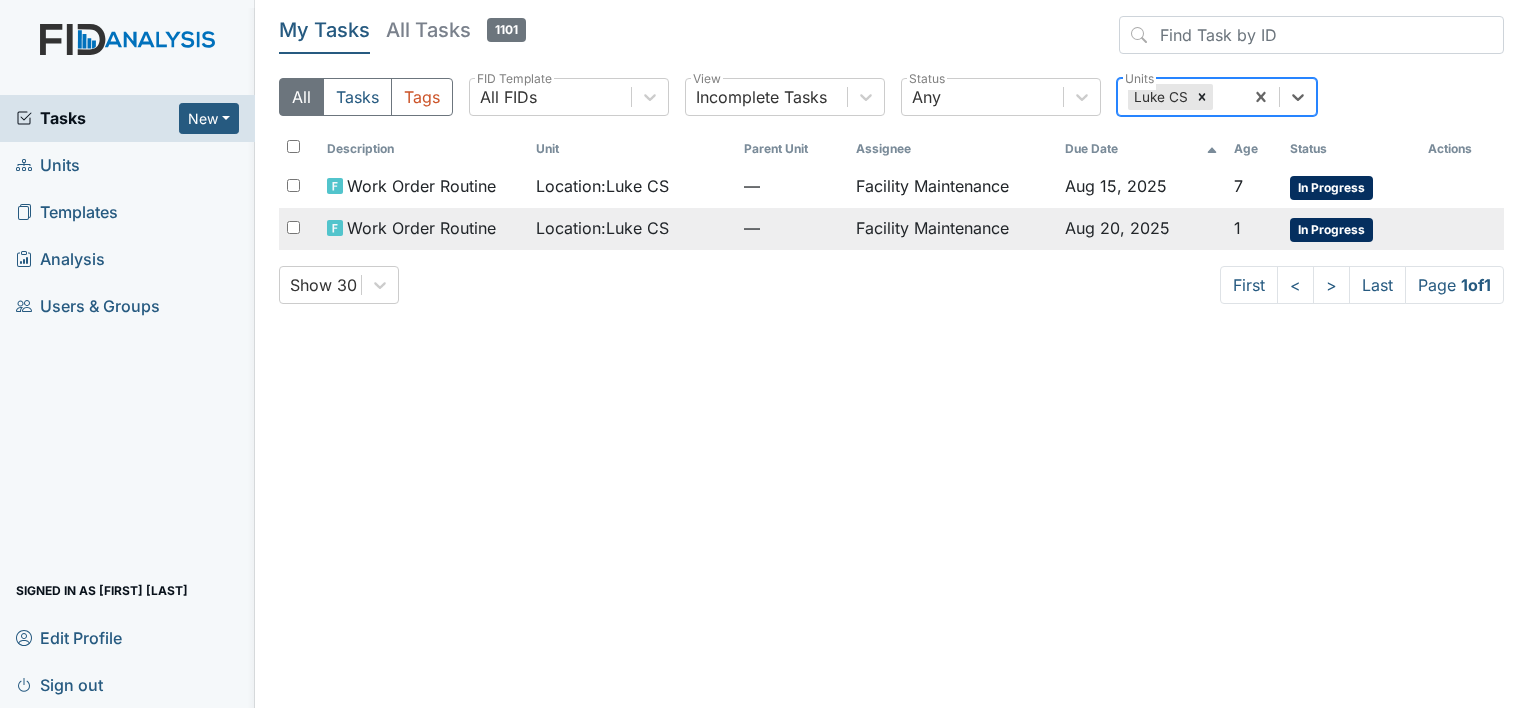 click on "Location :  Luke CS" at bounding box center [602, 228] 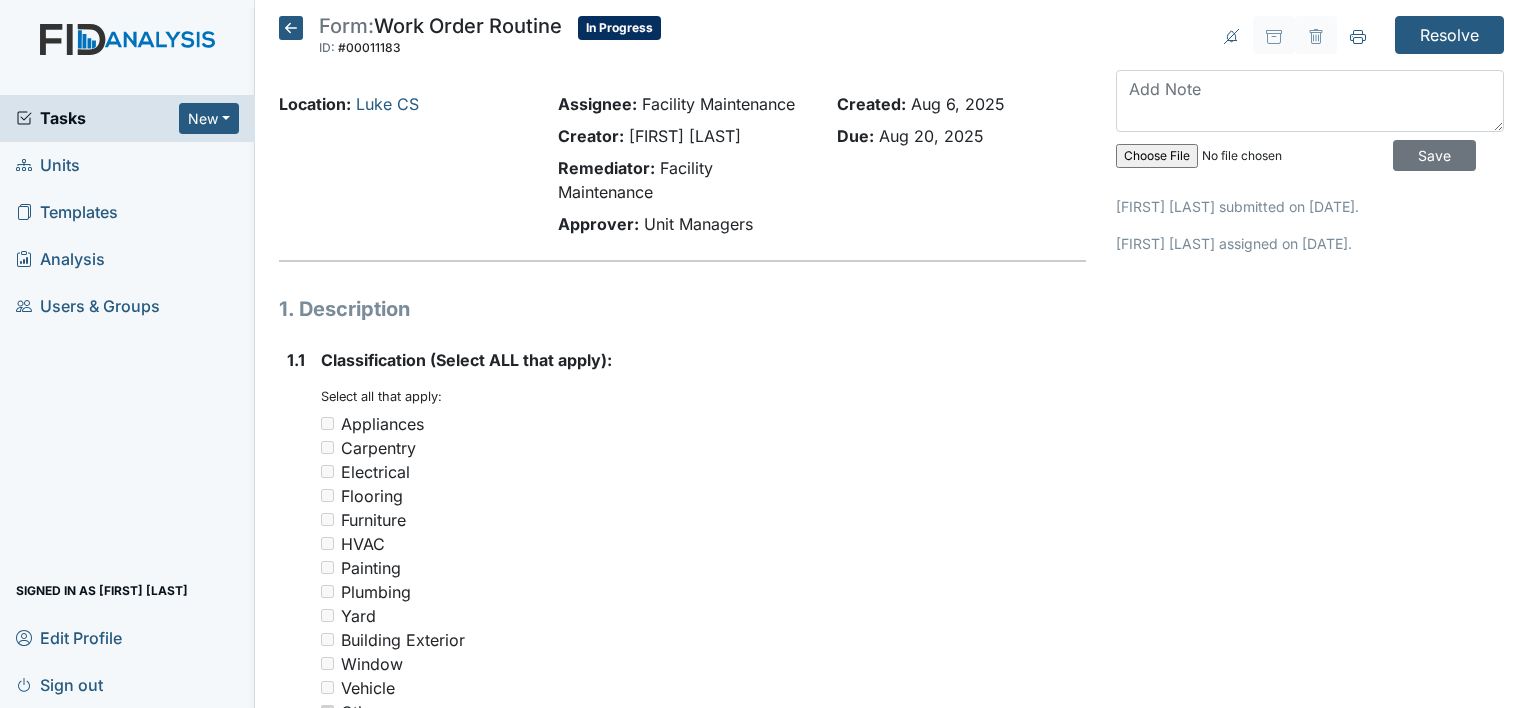scroll, scrollTop: 0, scrollLeft: 0, axis: both 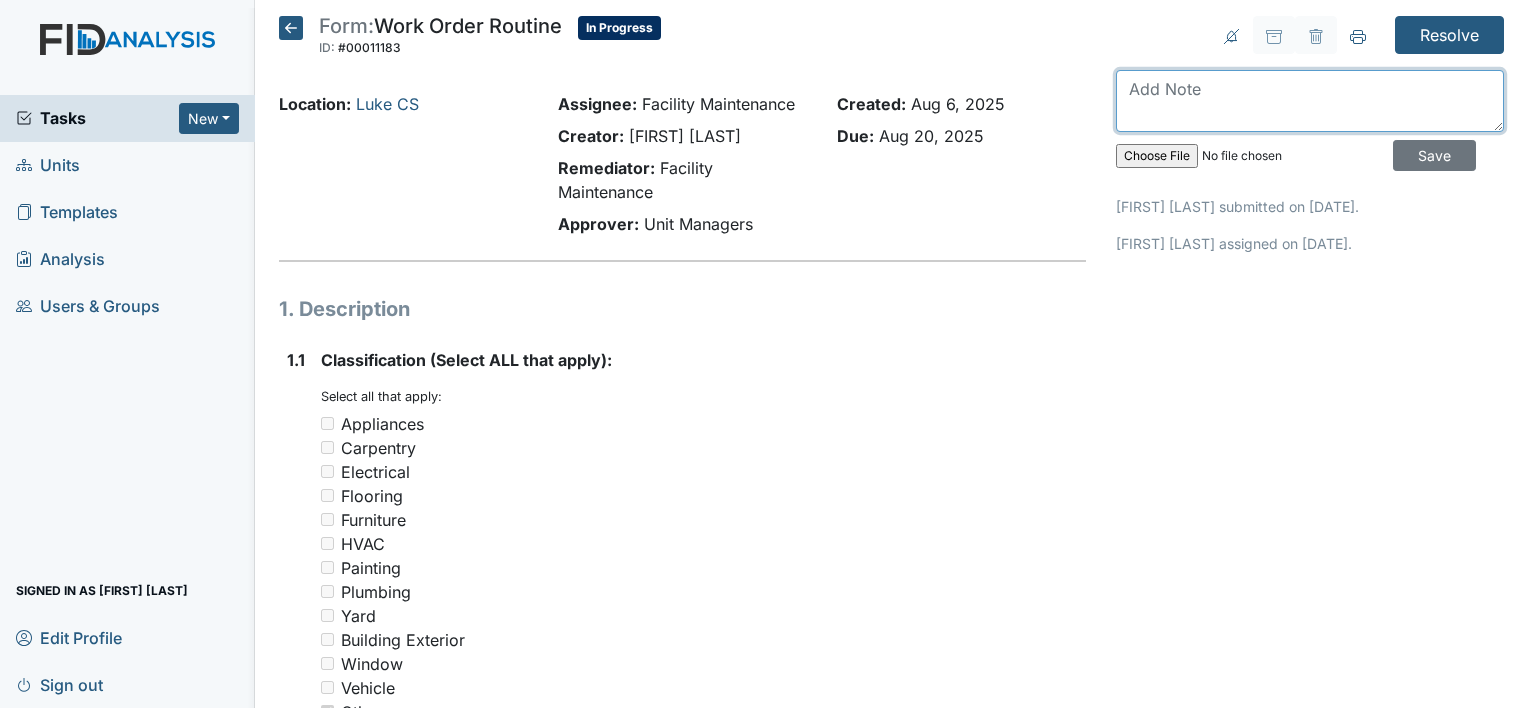 click at bounding box center [1310, 101] 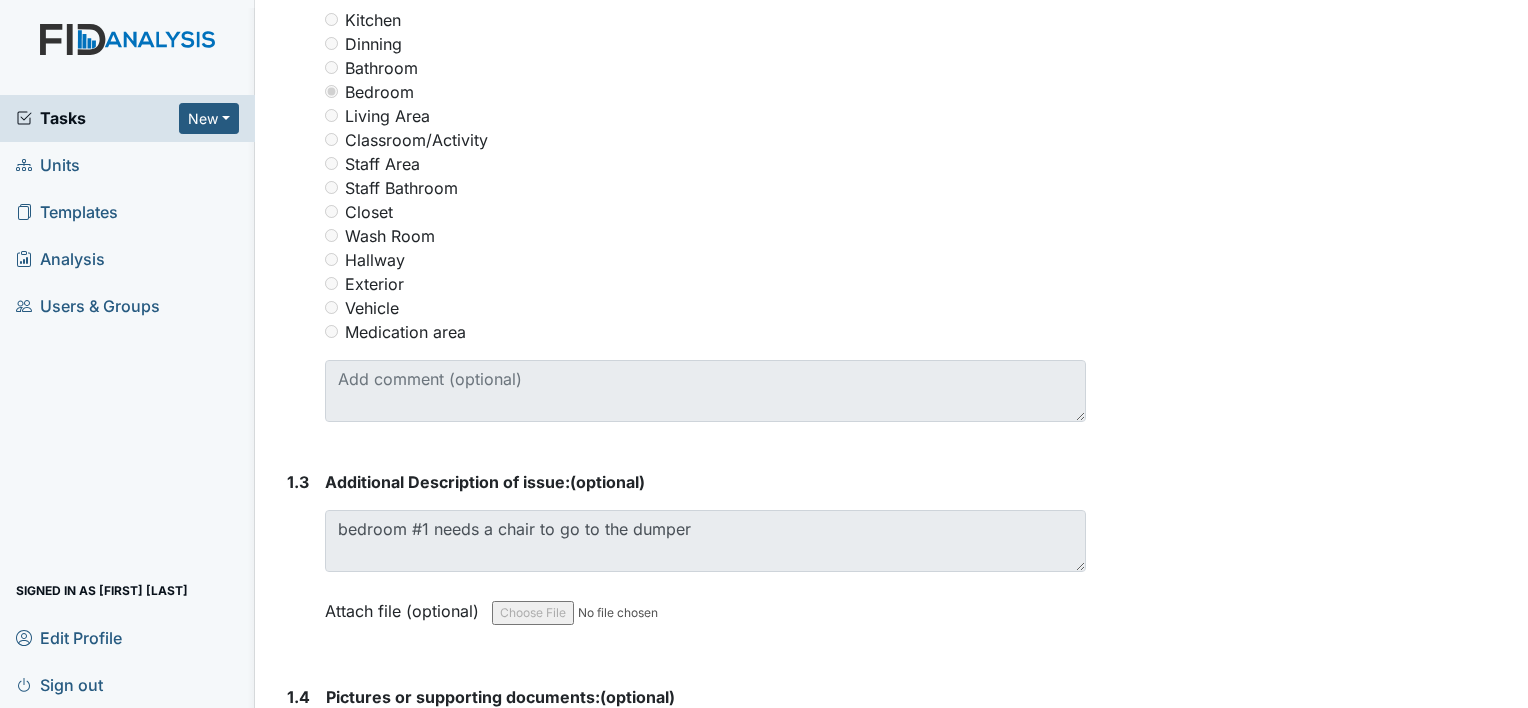 scroll, scrollTop: 960, scrollLeft: 0, axis: vertical 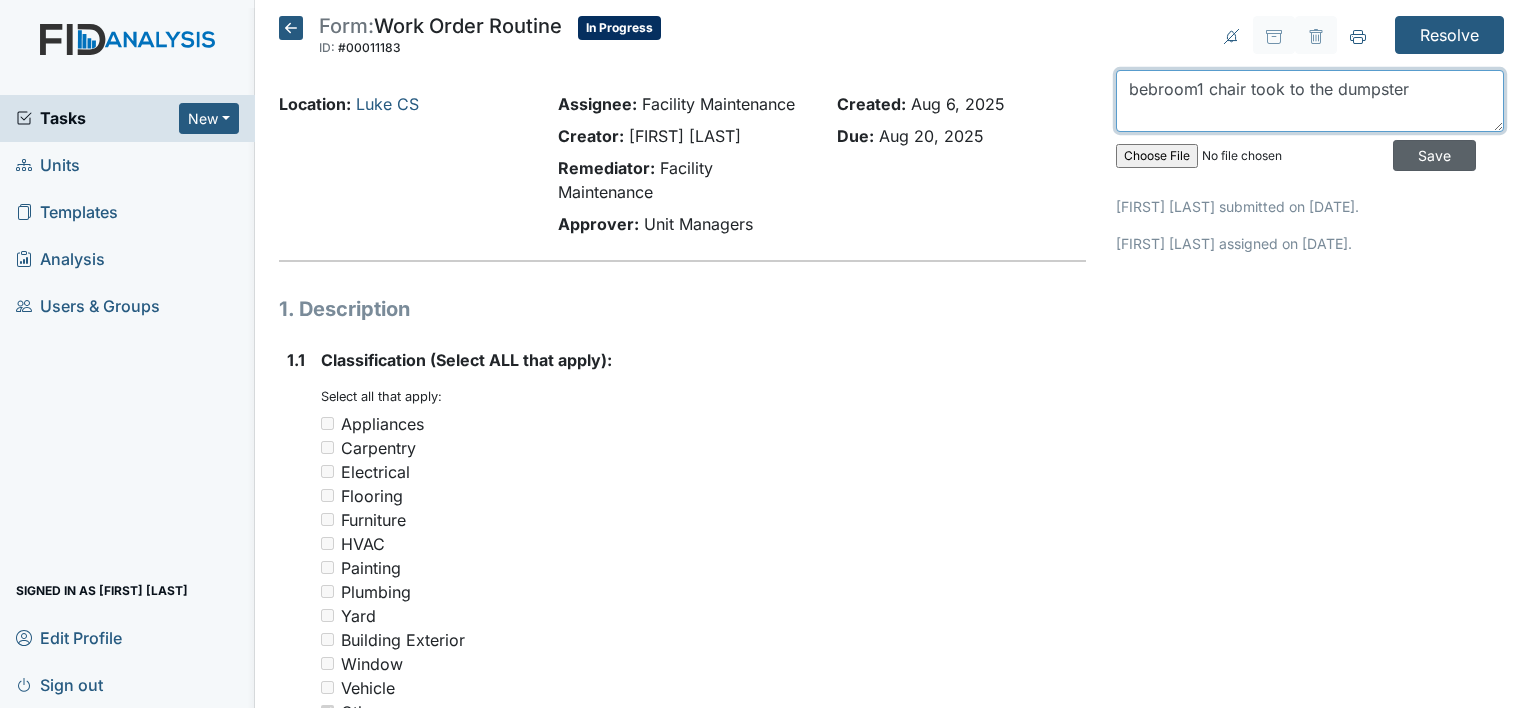 type on "bebroom1 chair took to the dumpster" 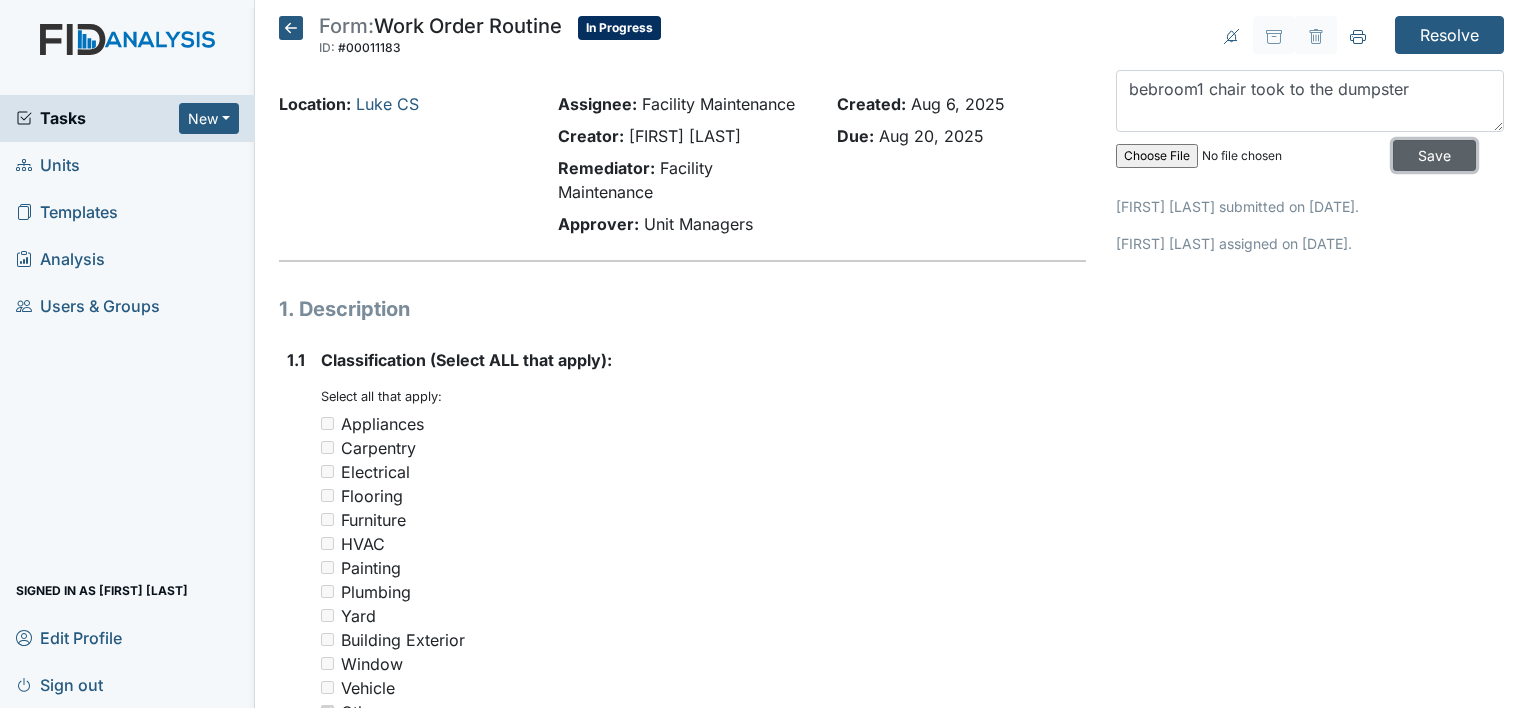 click on "Save" at bounding box center [1434, 155] 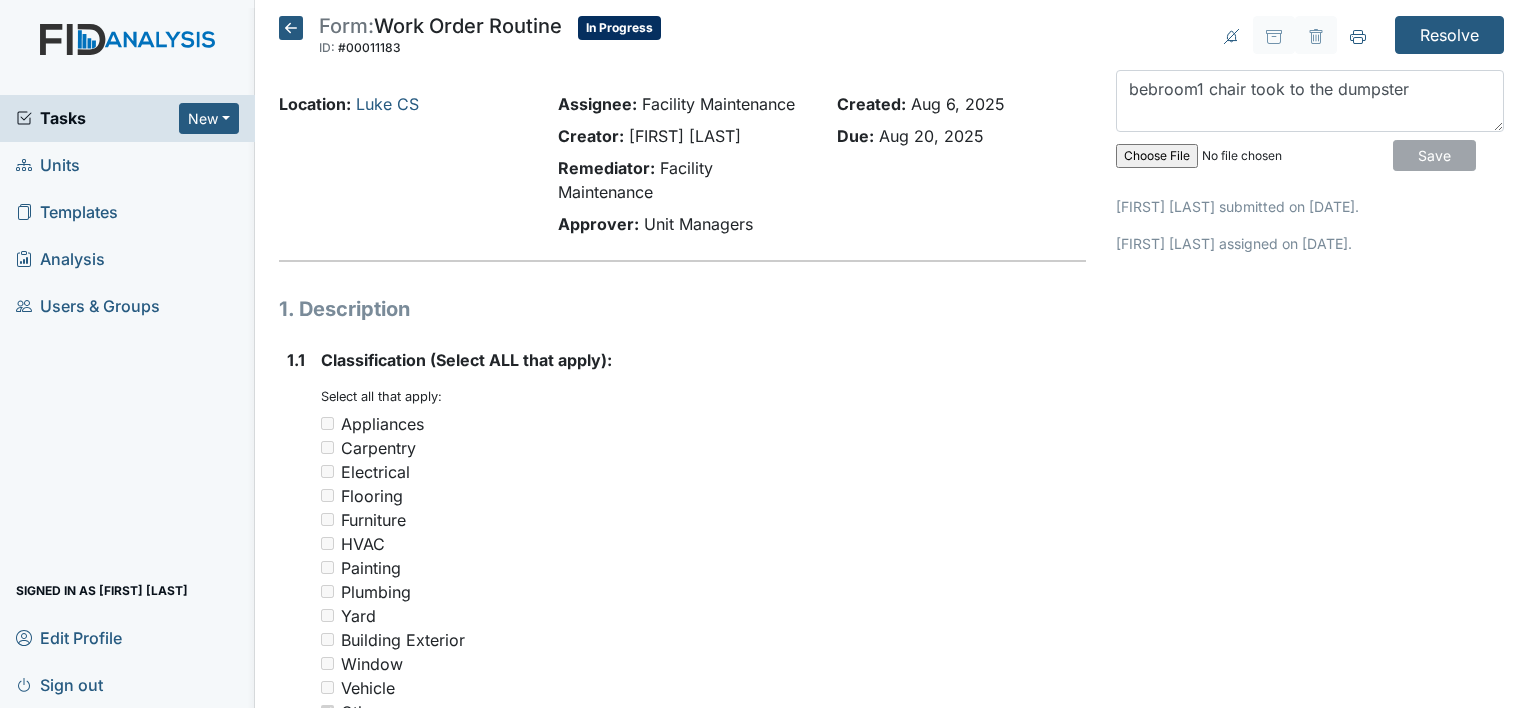 type 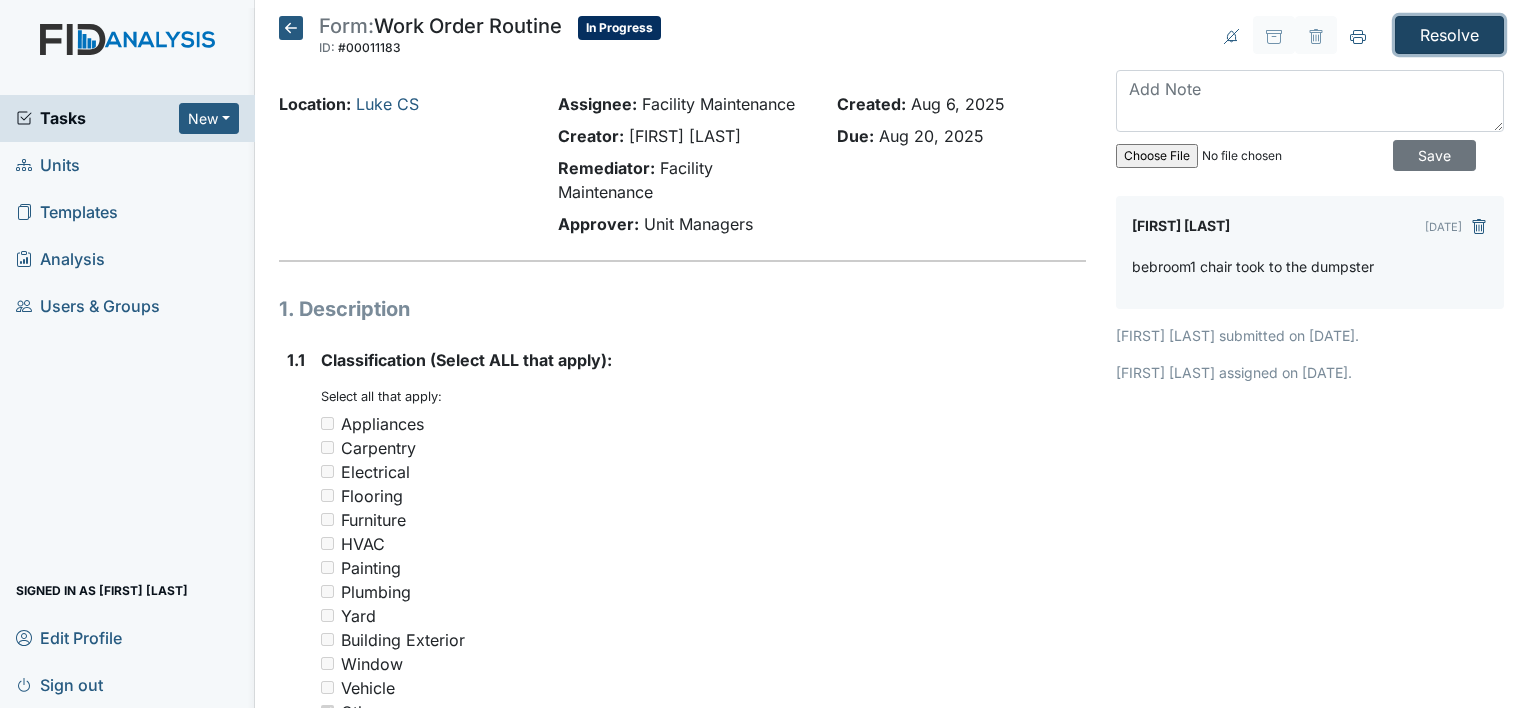 click on "Resolve" at bounding box center (1449, 35) 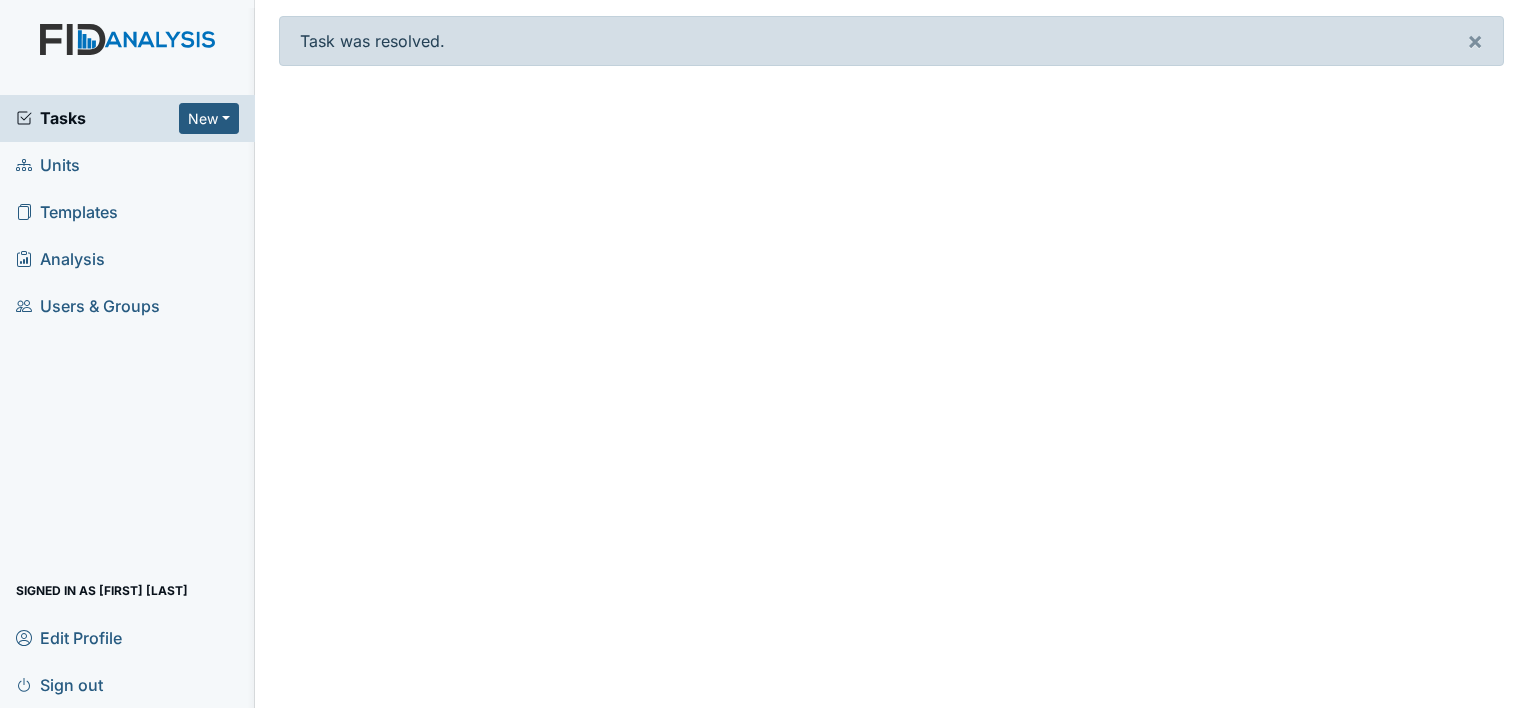 scroll, scrollTop: 0, scrollLeft: 0, axis: both 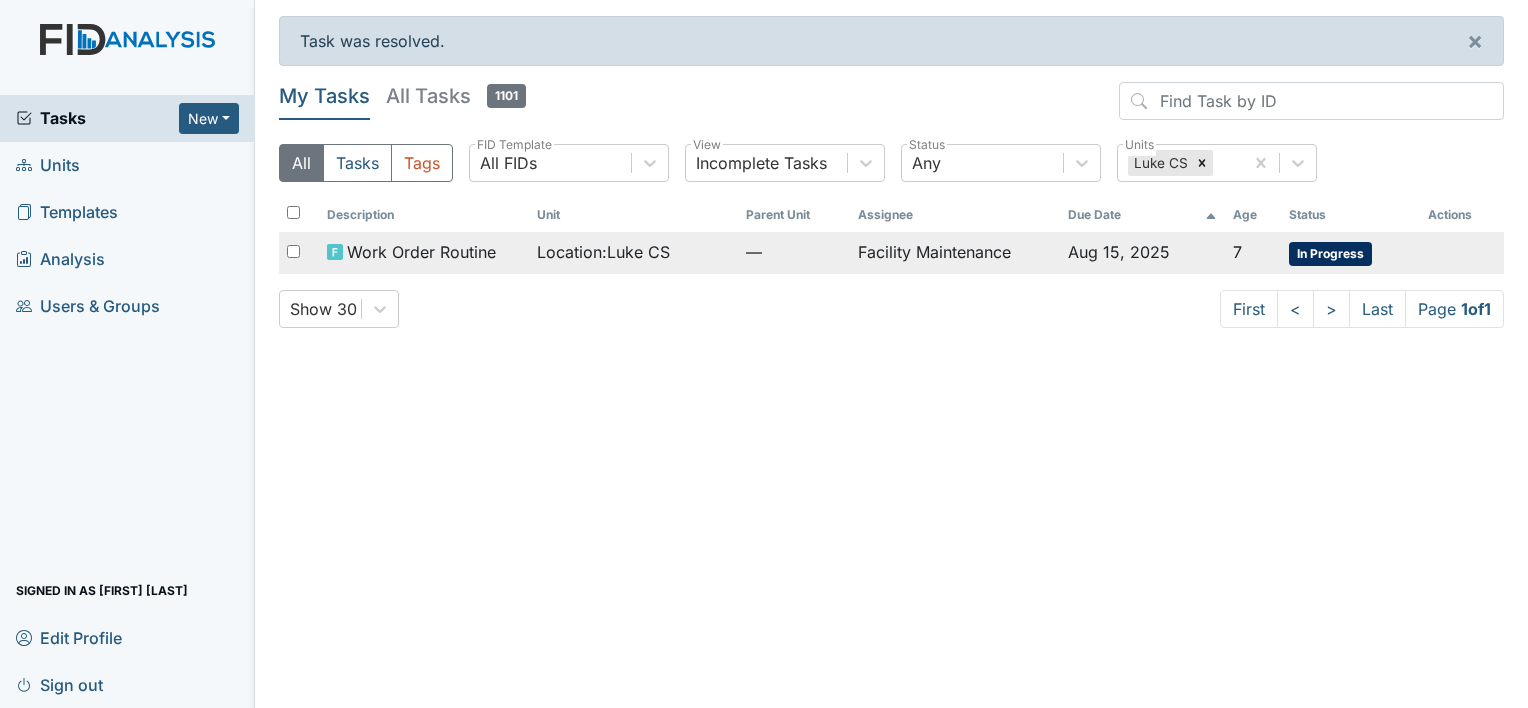 click on "Facility Maintenance" at bounding box center [955, 253] 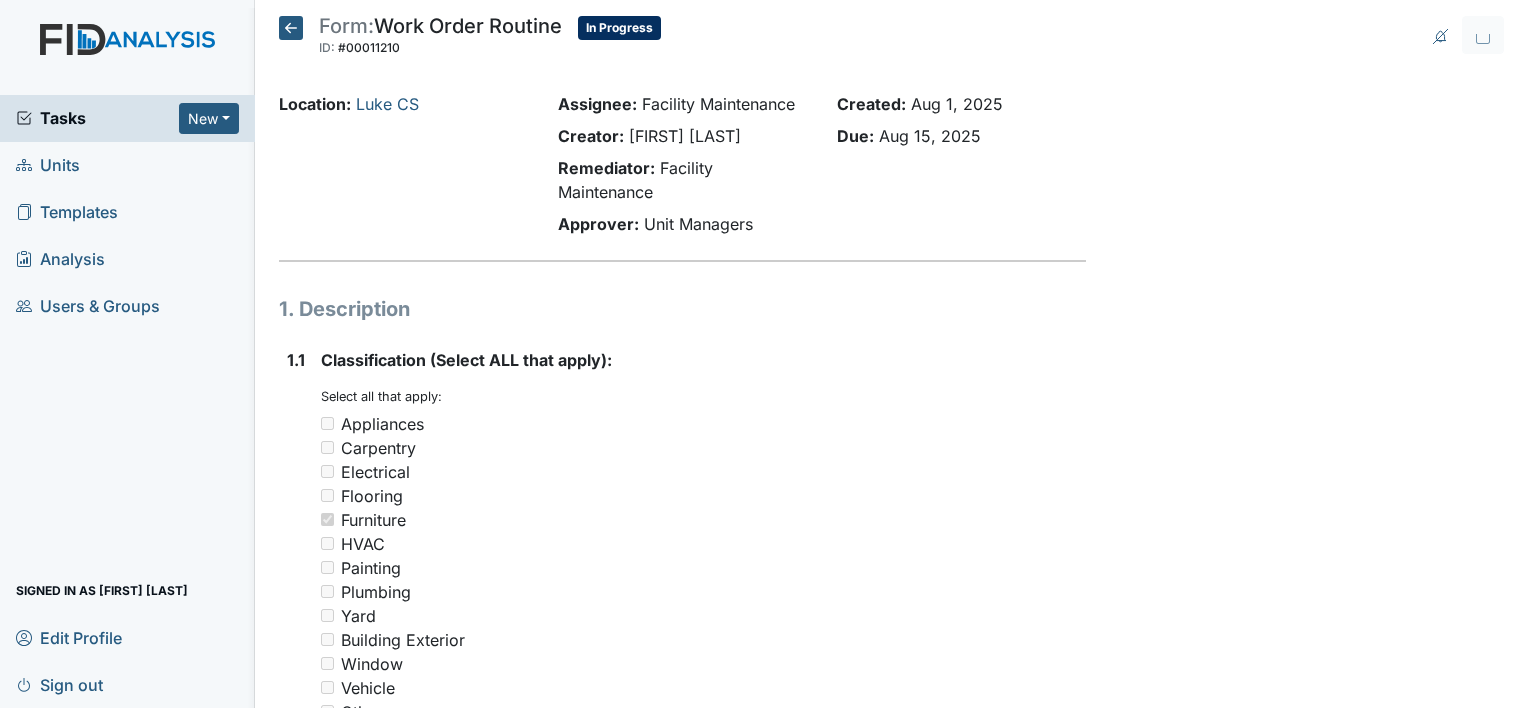 scroll, scrollTop: 0, scrollLeft: 0, axis: both 